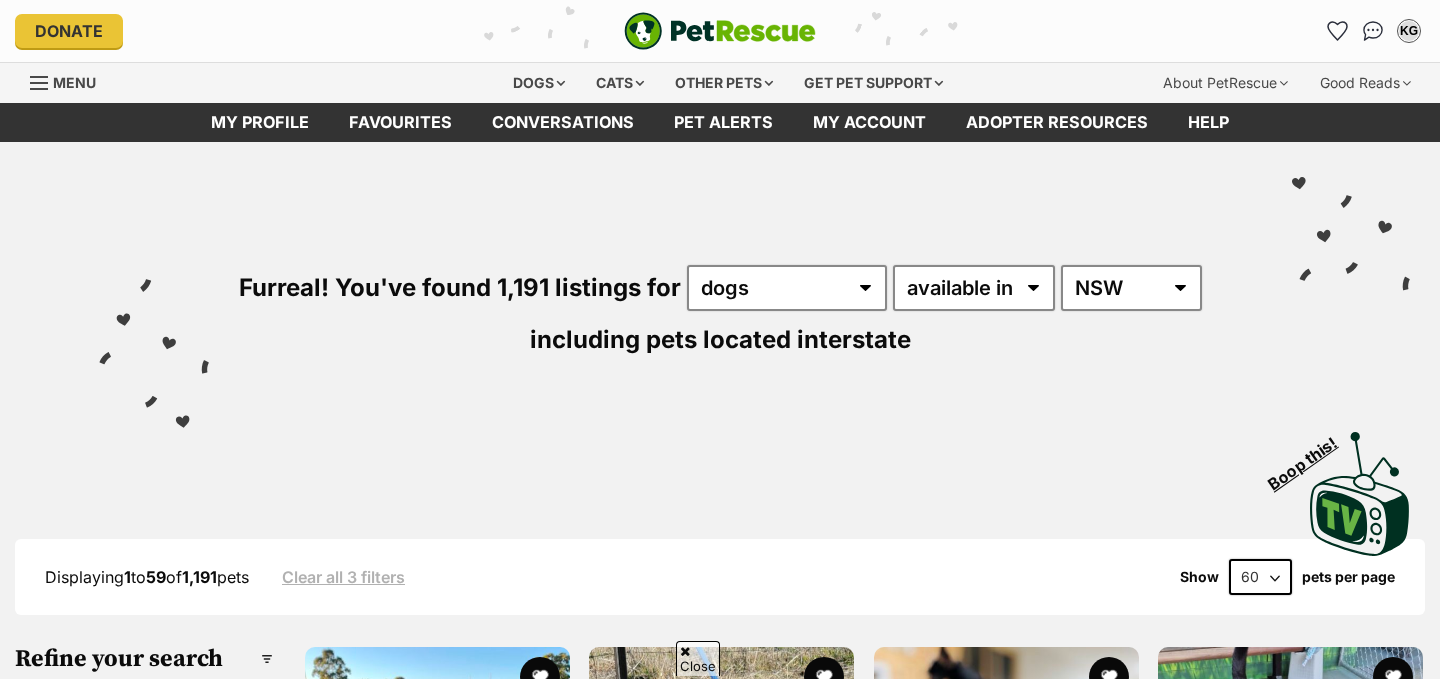 scroll, scrollTop: 541, scrollLeft: 0, axis: vertical 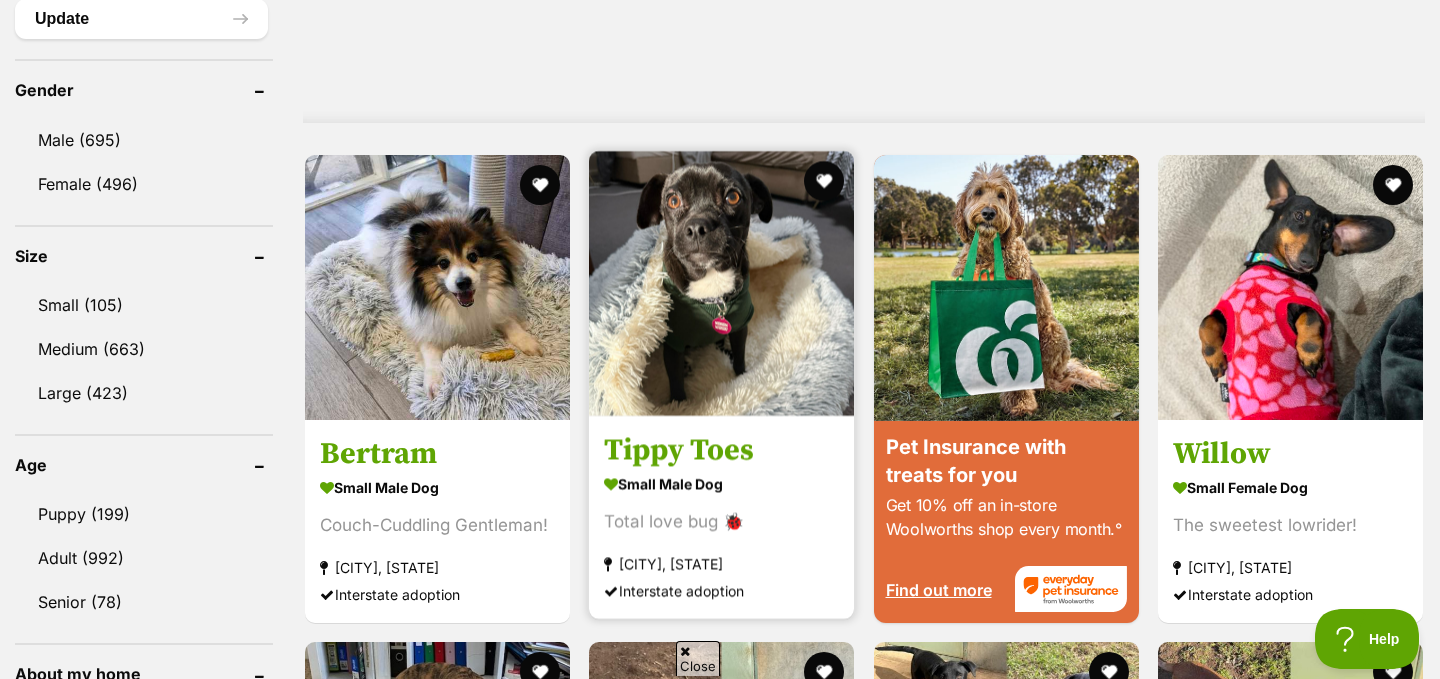 click at bounding box center (721, 283) 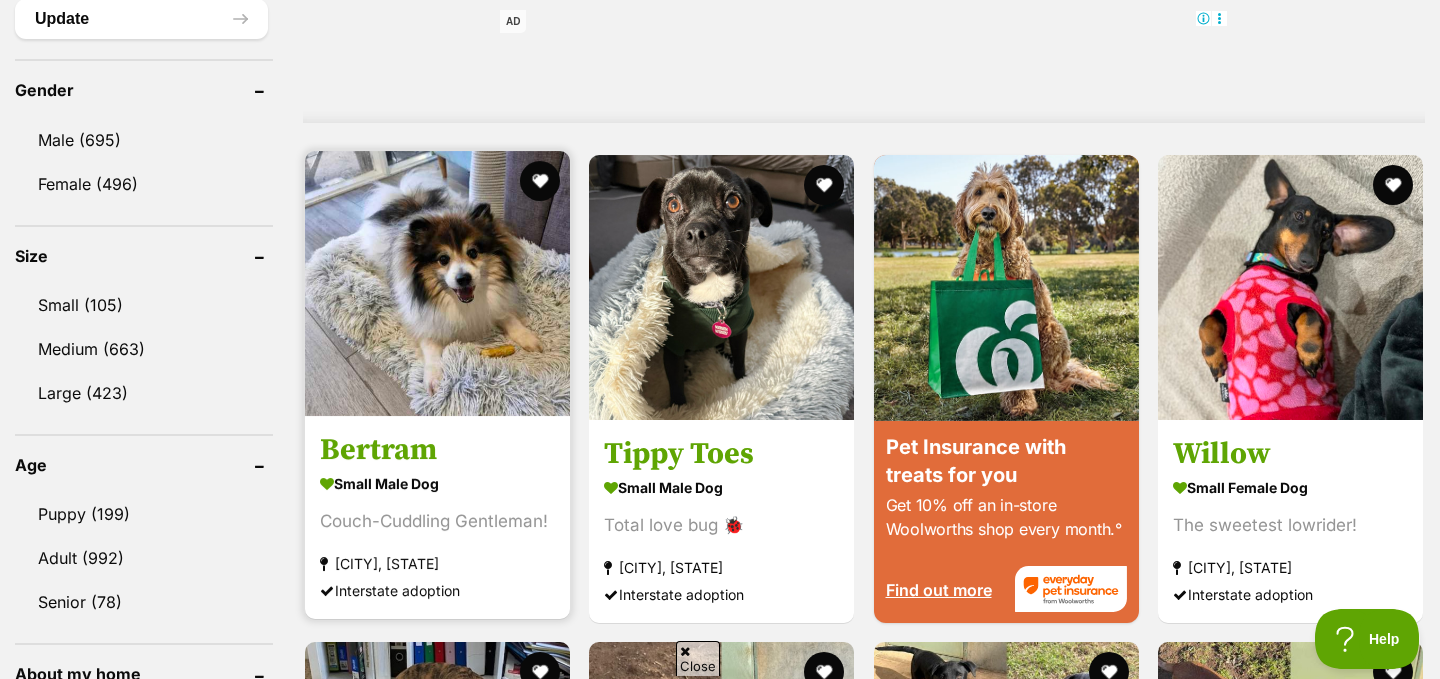 click at bounding box center (437, 283) 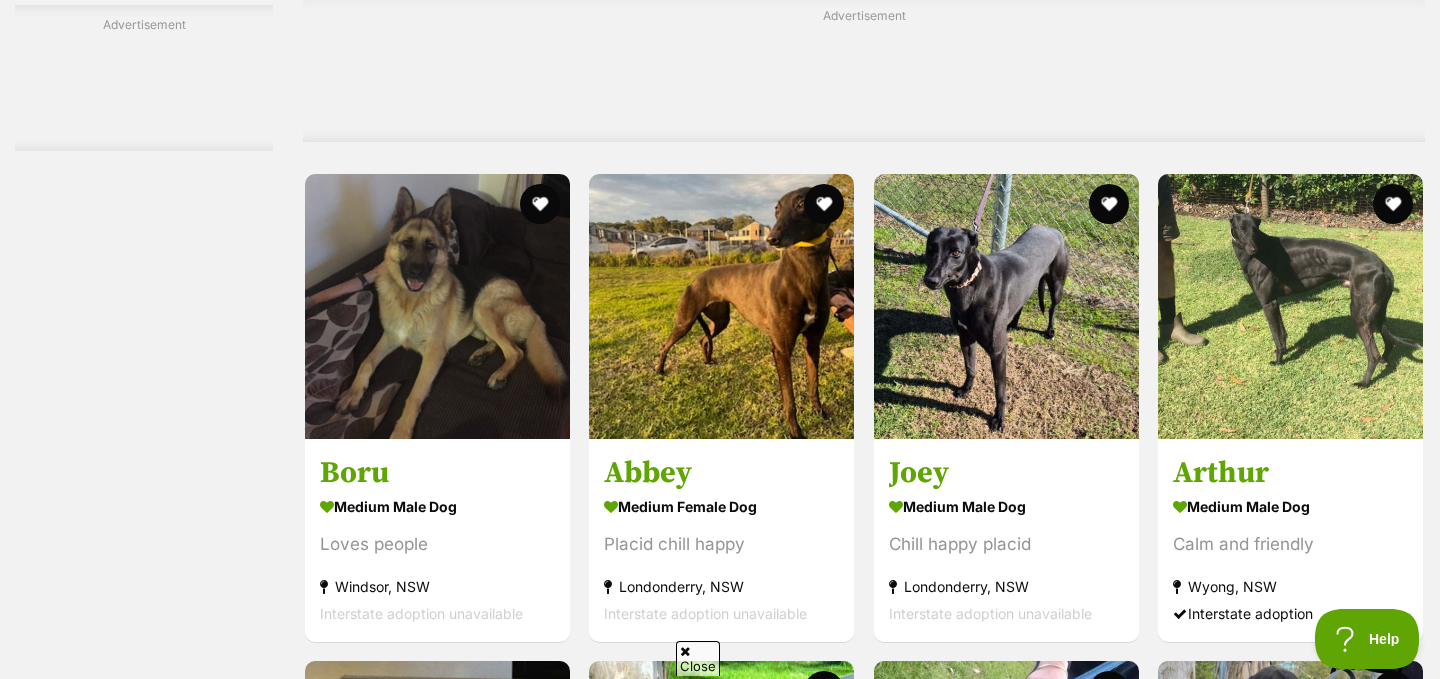 scroll, scrollTop: 6009, scrollLeft: 0, axis: vertical 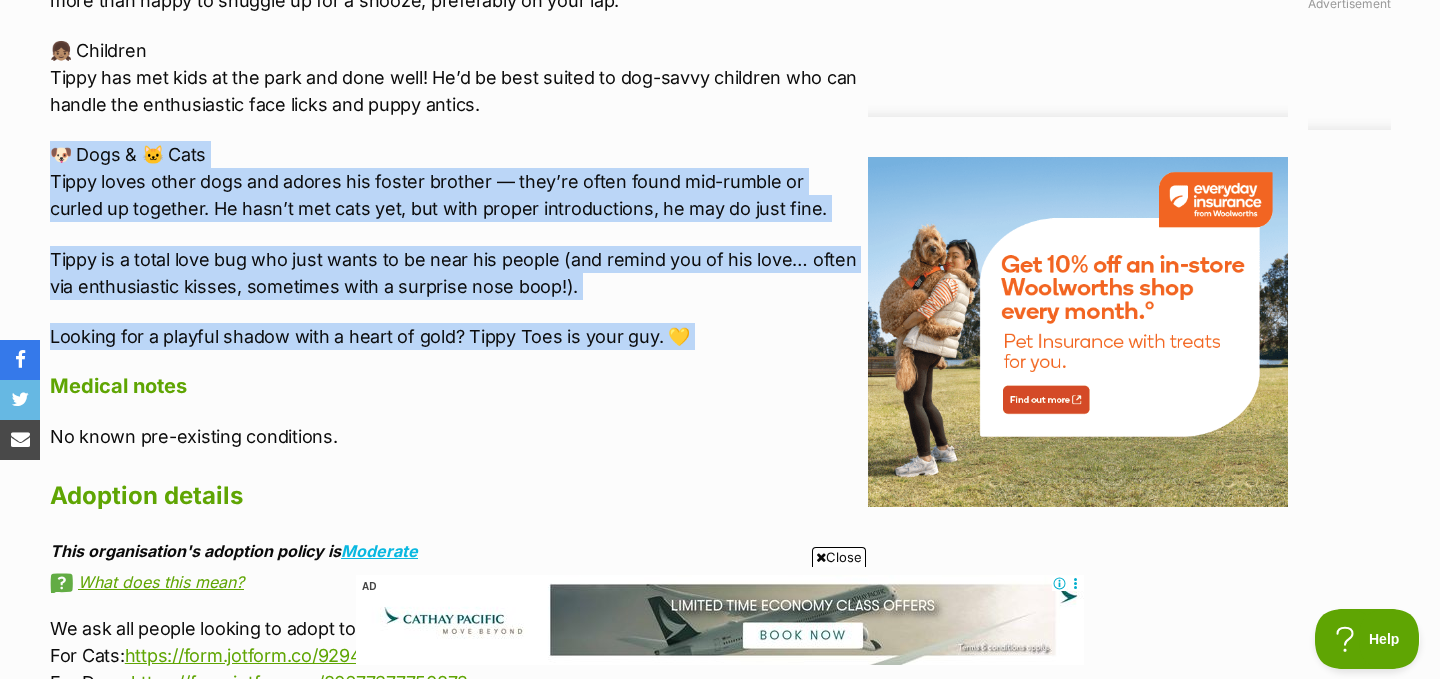drag, startPoint x: 777, startPoint y: 98, endPoint x: 748, endPoint y: 331, distance: 234.79779 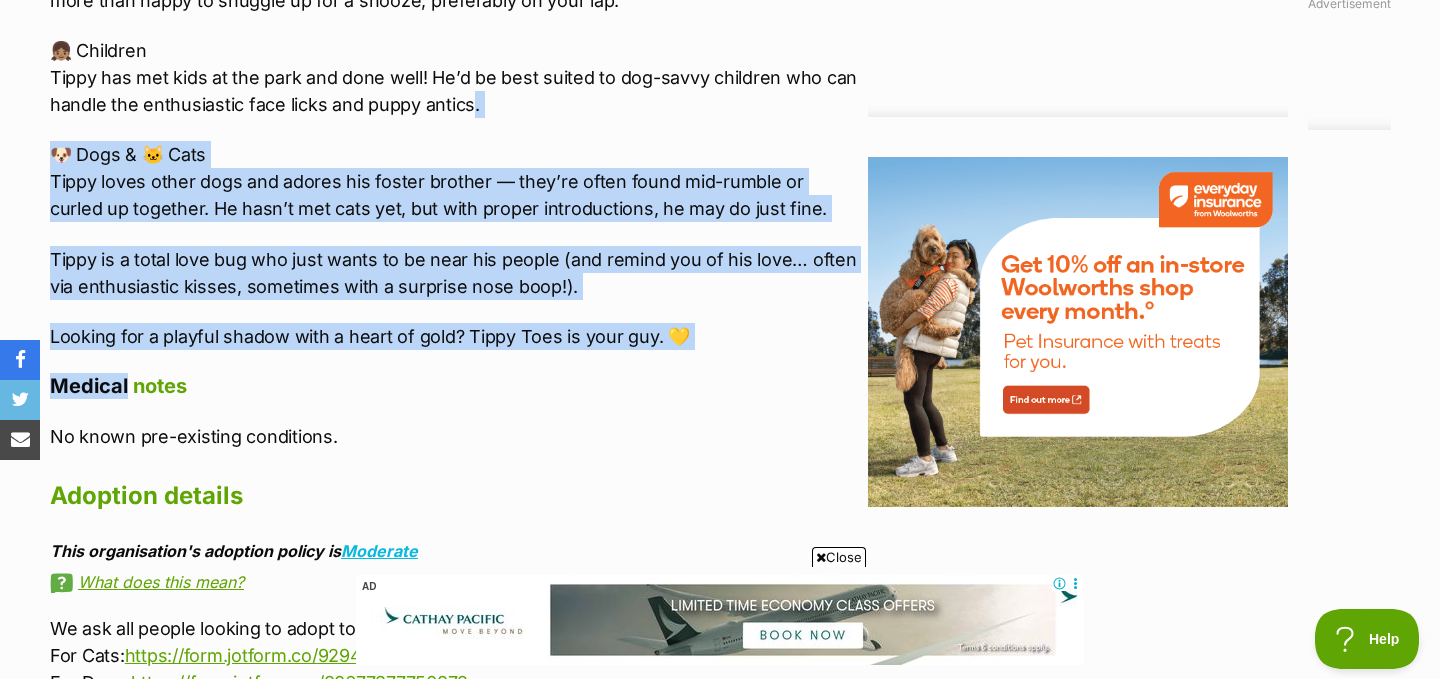 drag, startPoint x: 748, startPoint y: 331, endPoint x: 772, endPoint y: 98, distance: 234.23279 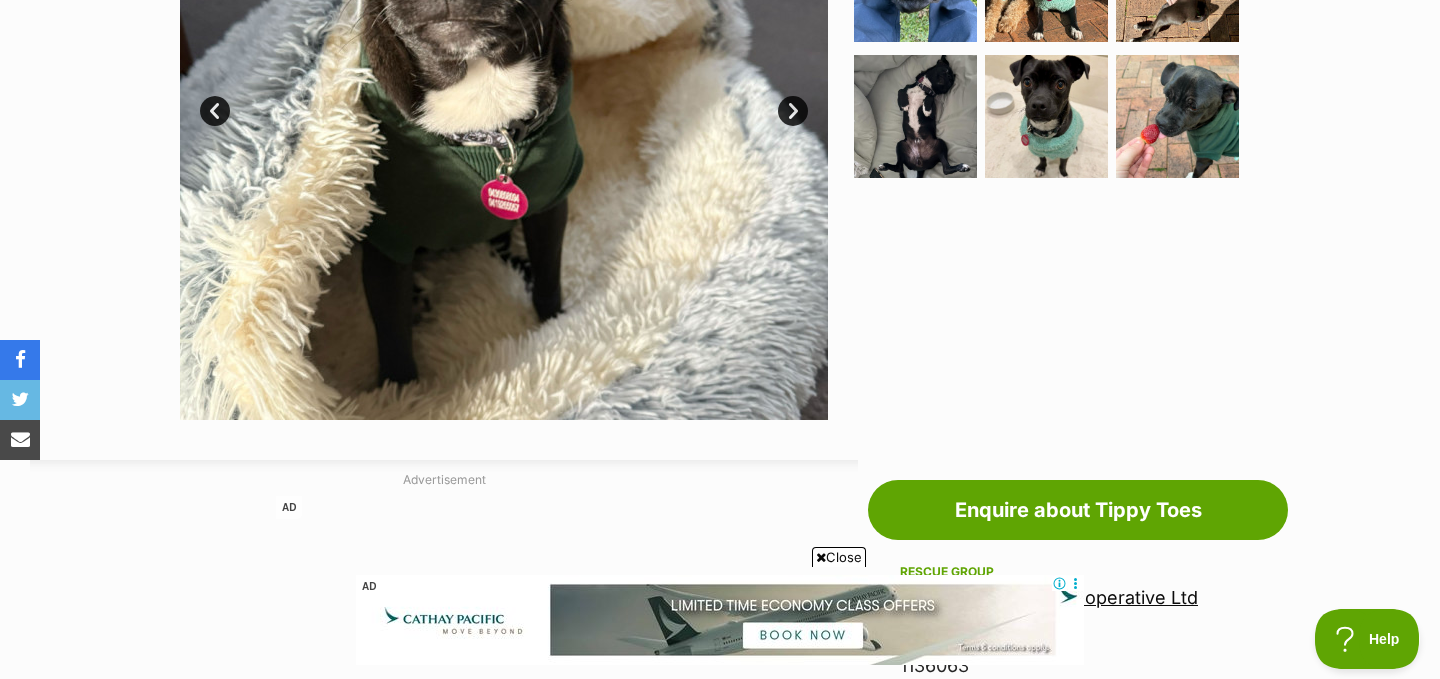 scroll, scrollTop: 436, scrollLeft: 0, axis: vertical 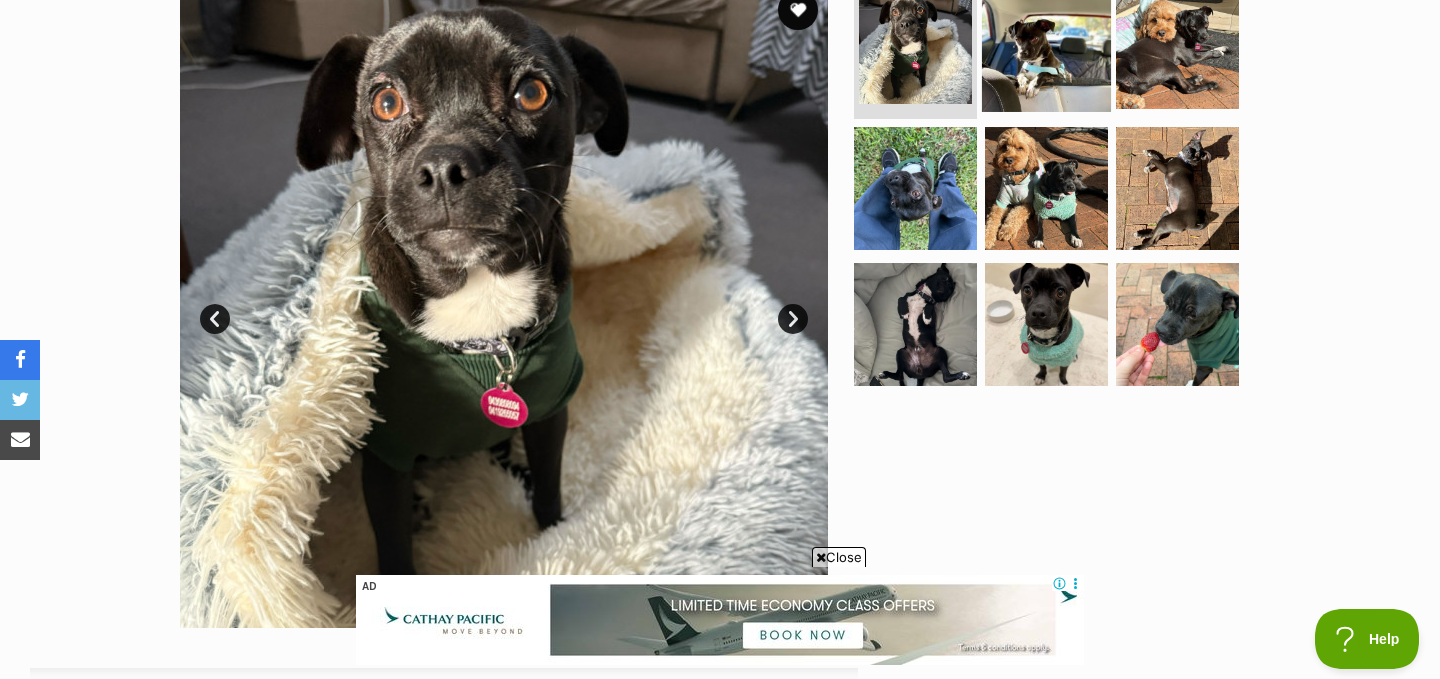 click at bounding box center [1046, 46] 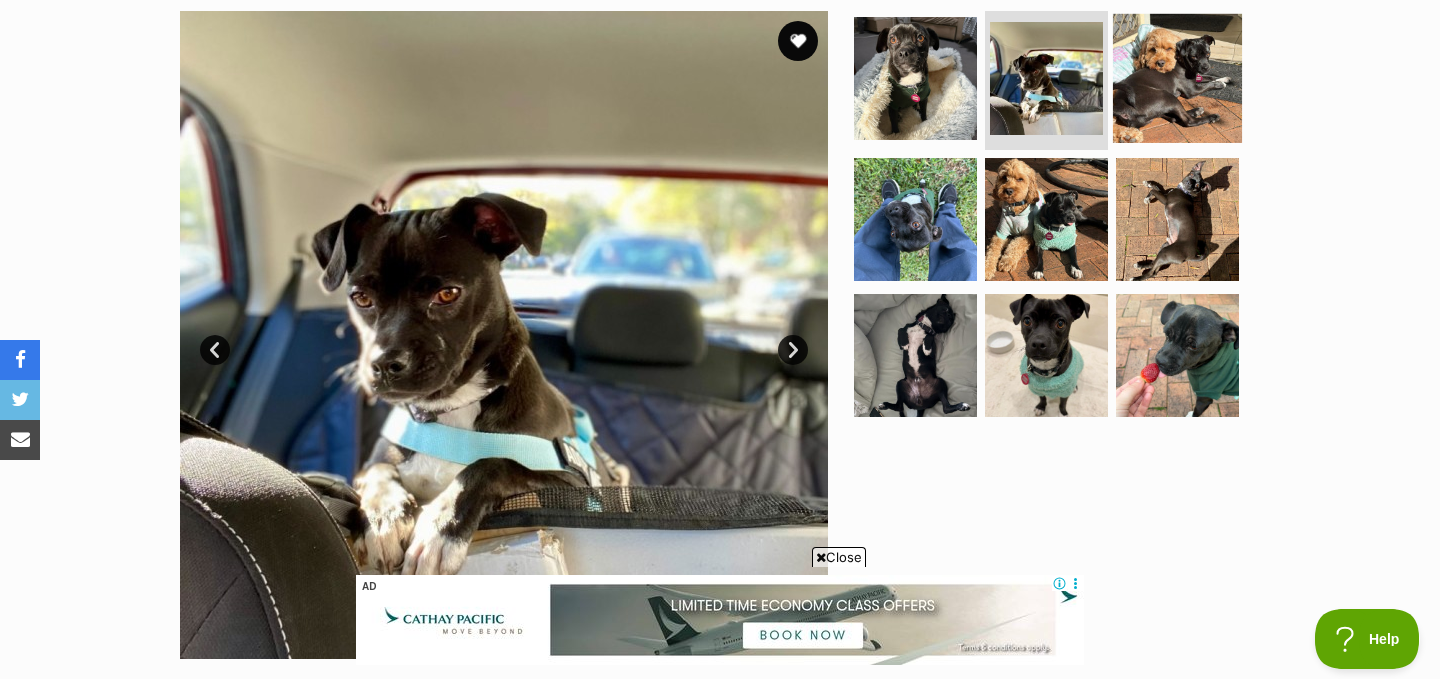 scroll, scrollTop: 404, scrollLeft: 0, axis: vertical 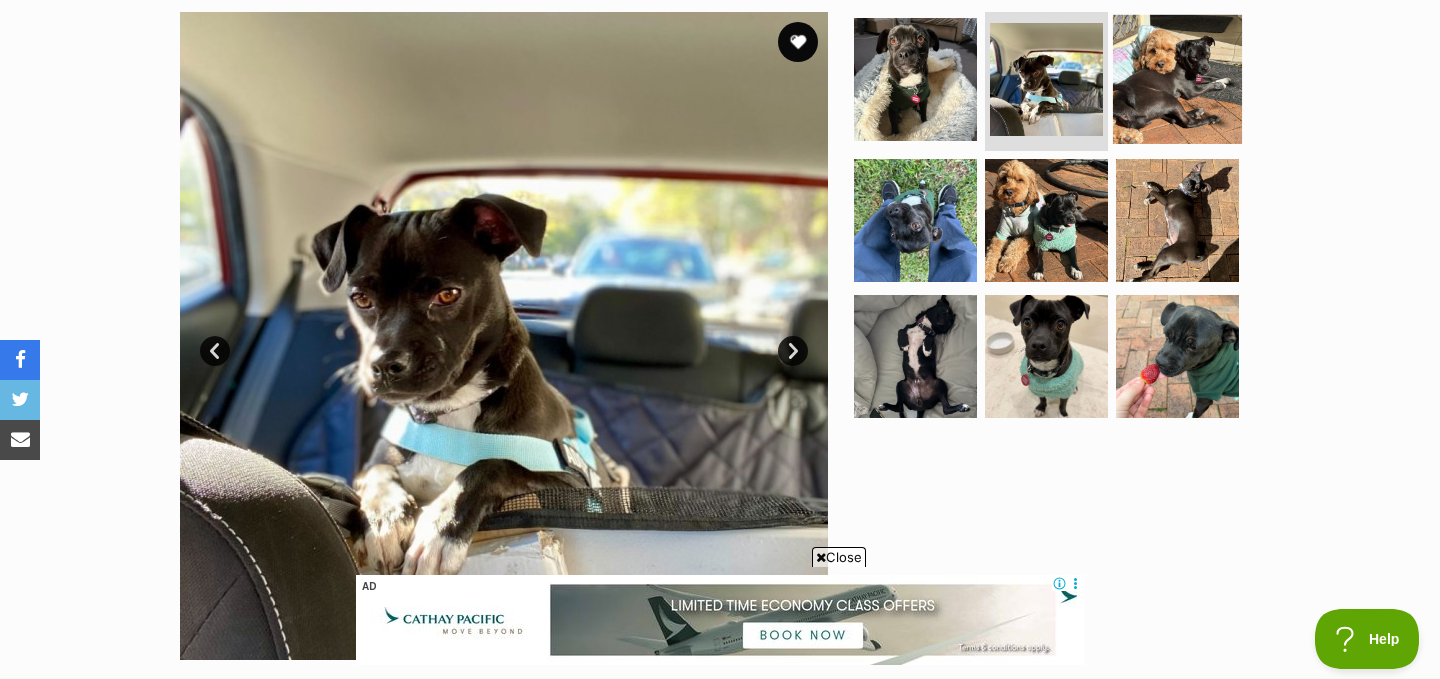 click at bounding box center (1177, 78) 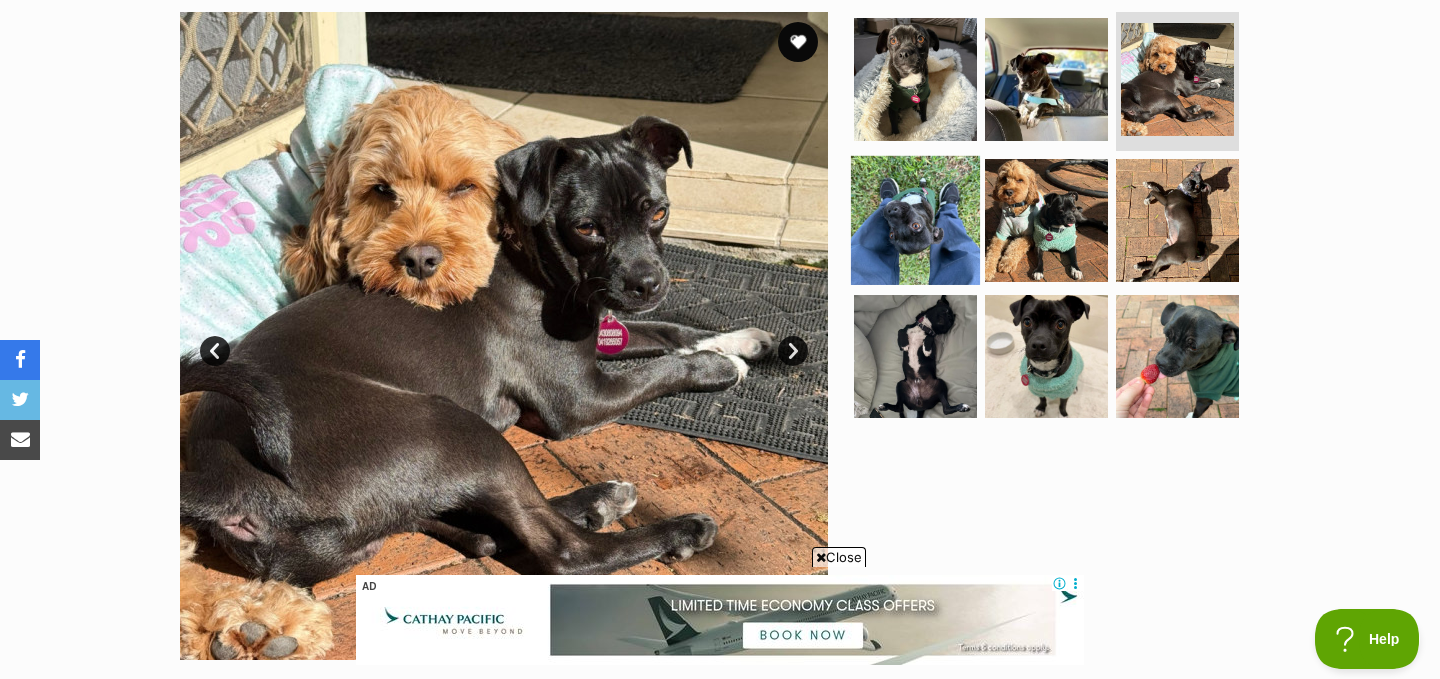 click at bounding box center [915, 220] 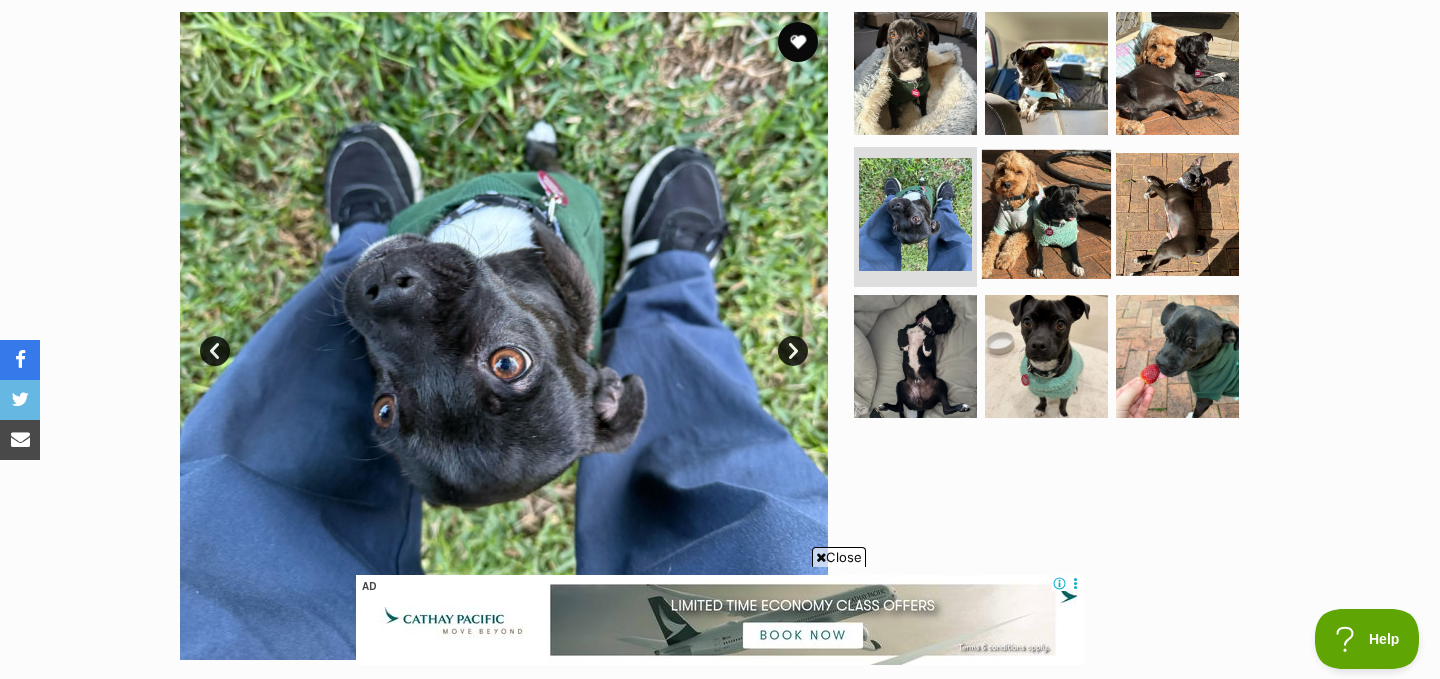 click at bounding box center [1046, 214] 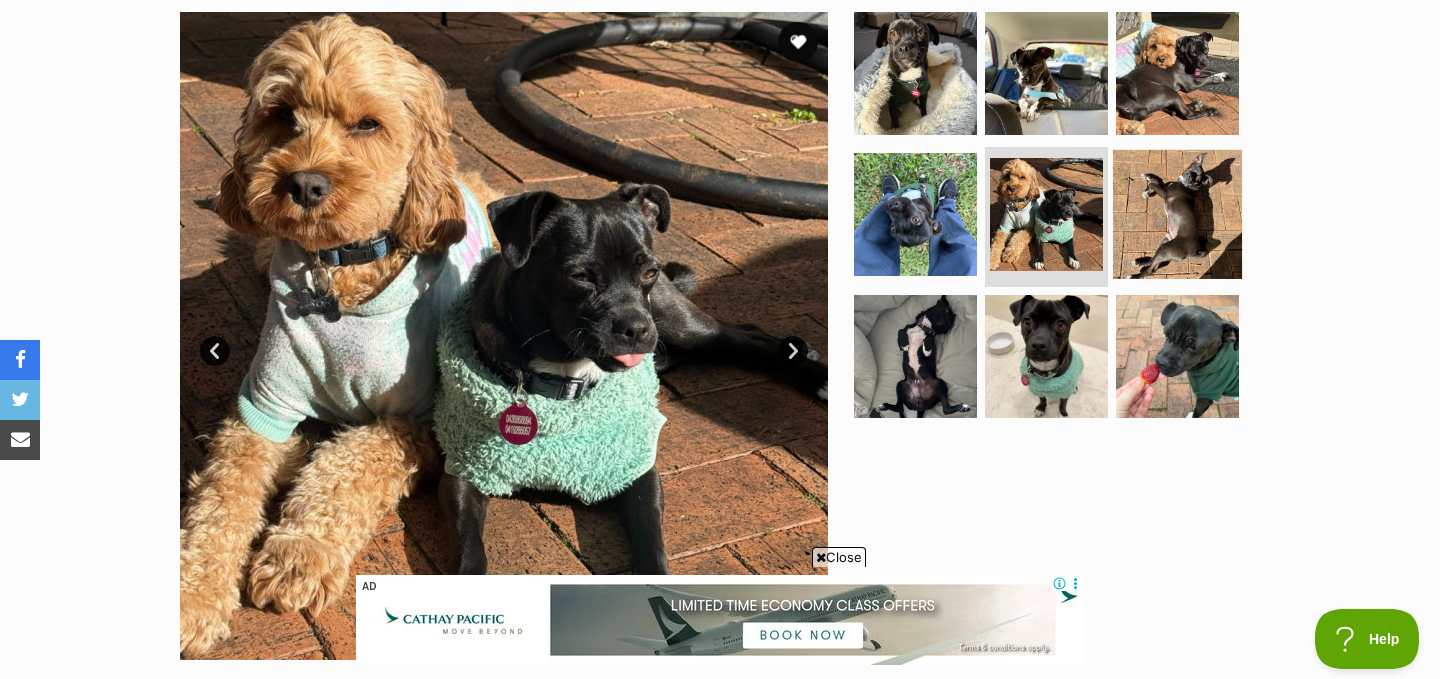 click at bounding box center [1177, 214] 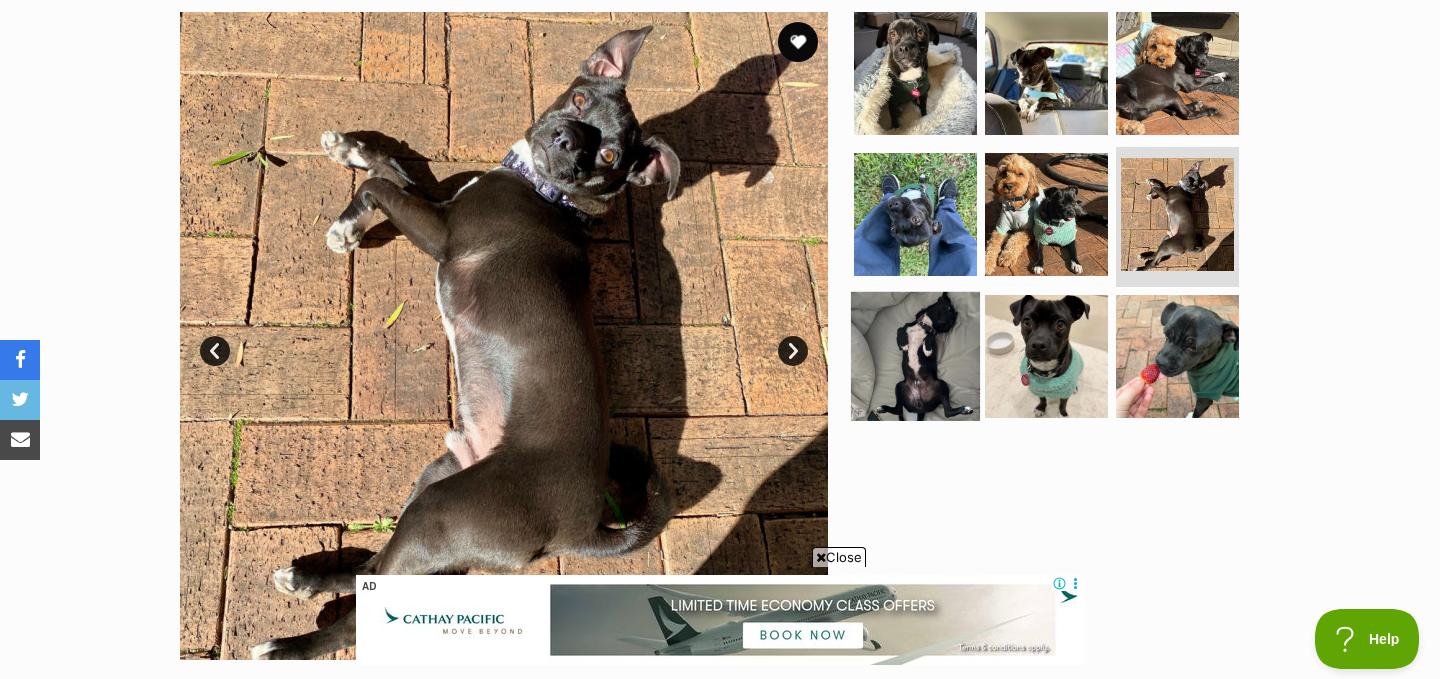 click at bounding box center [915, 356] 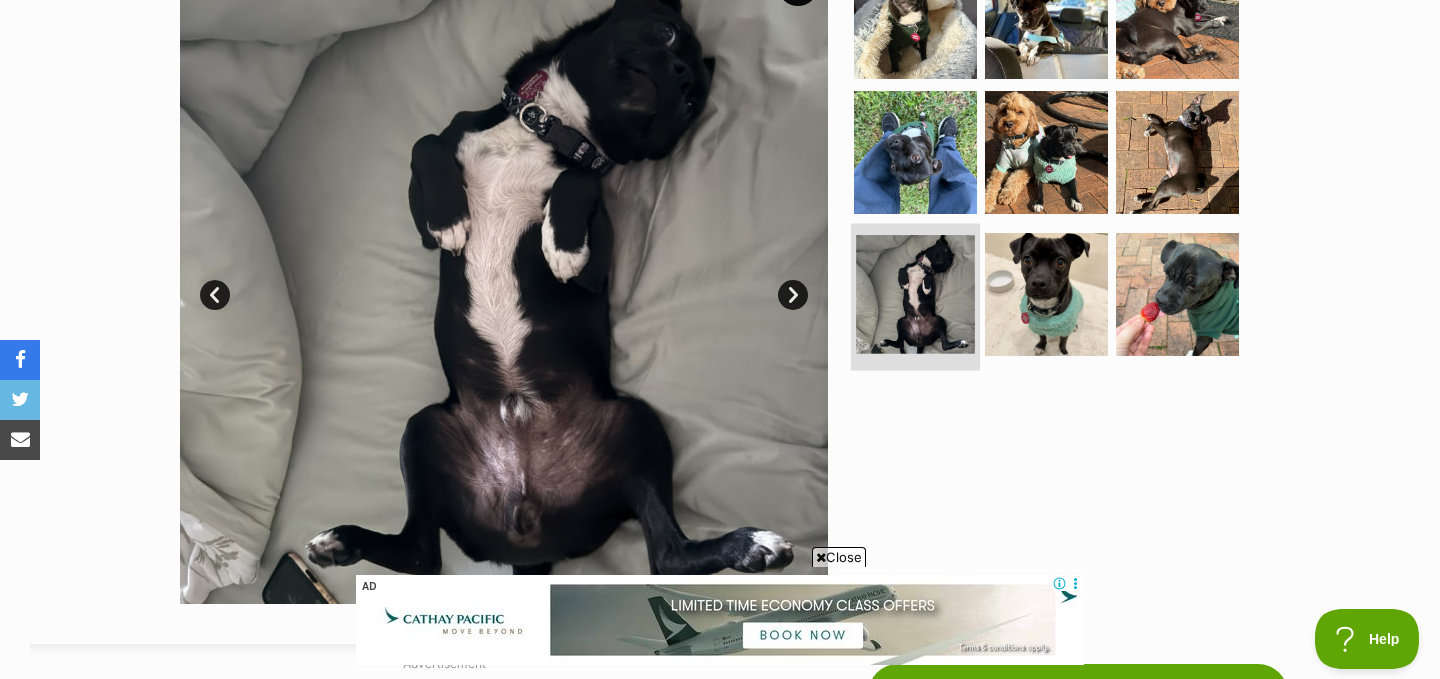 scroll, scrollTop: 421, scrollLeft: 0, axis: vertical 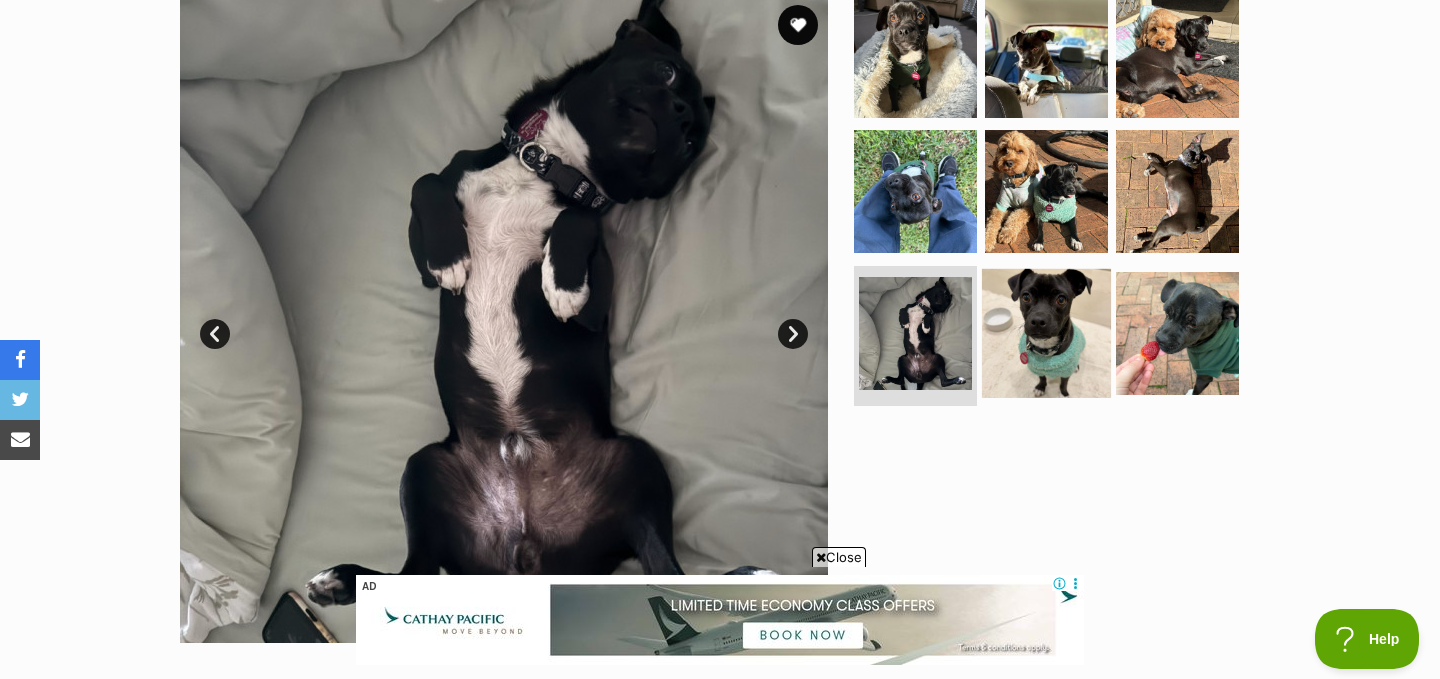click at bounding box center [1046, 333] 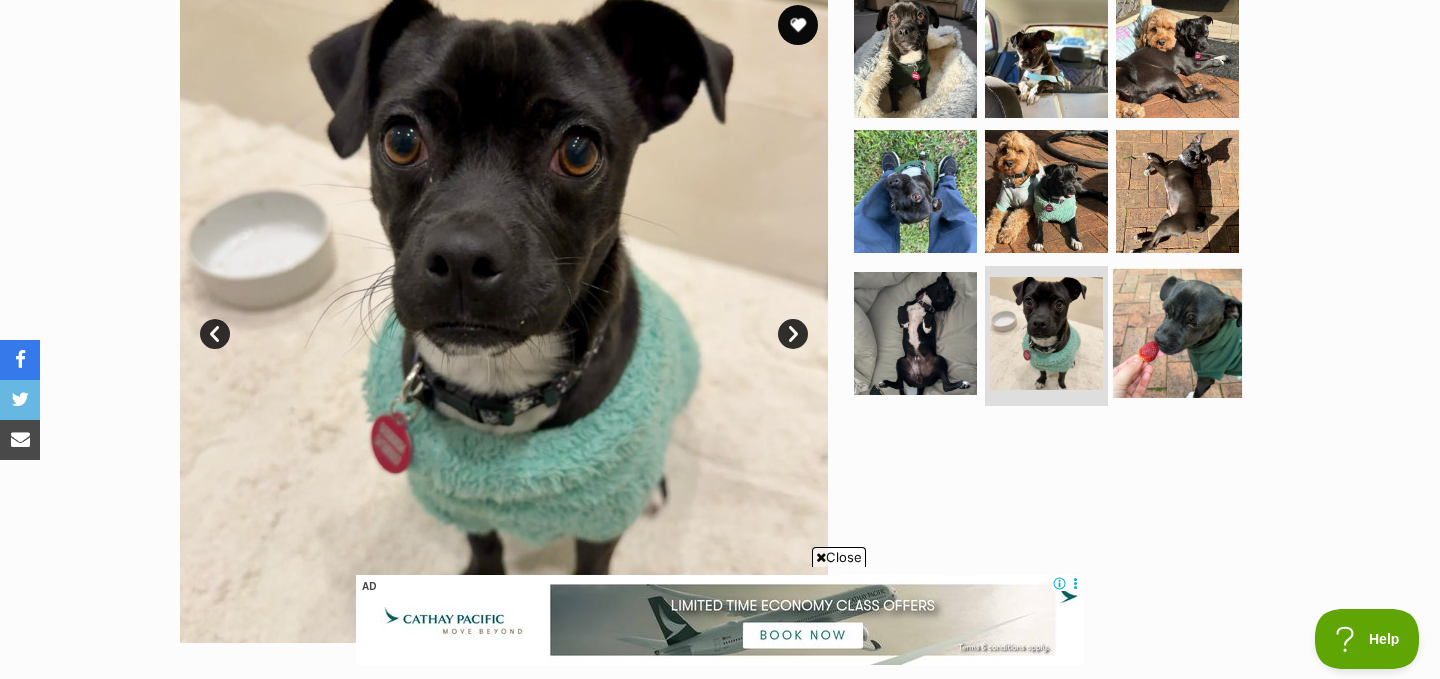 click at bounding box center (1177, 333) 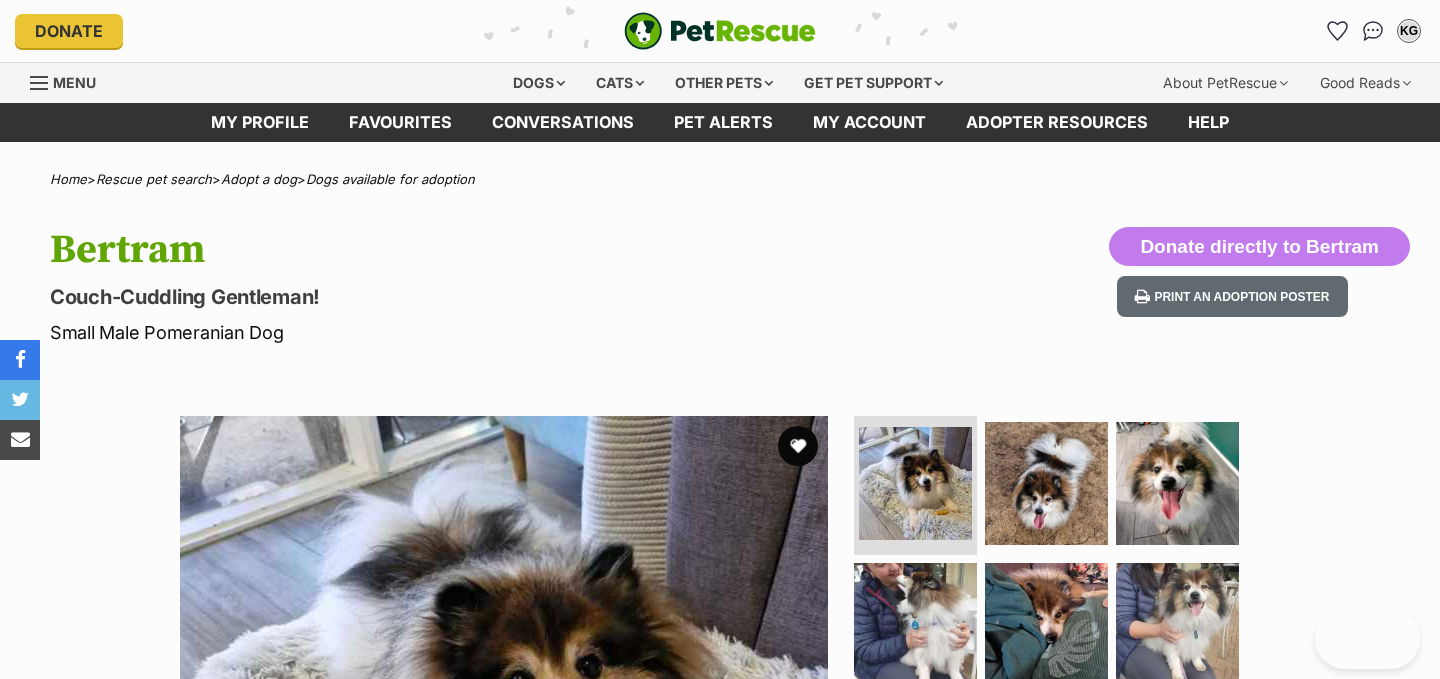 scroll, scrollTop: 0, scrollLeft: 0, axis: both 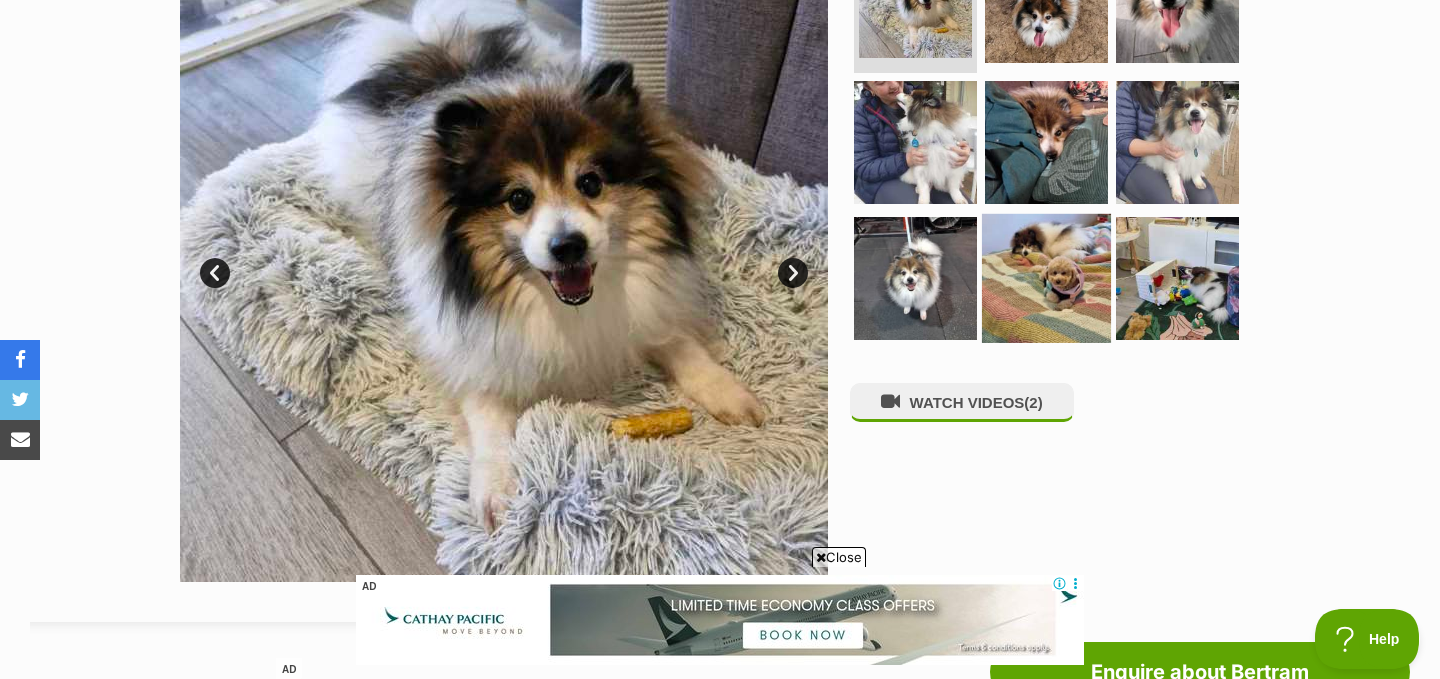 click at bounding box center (1046, 278) 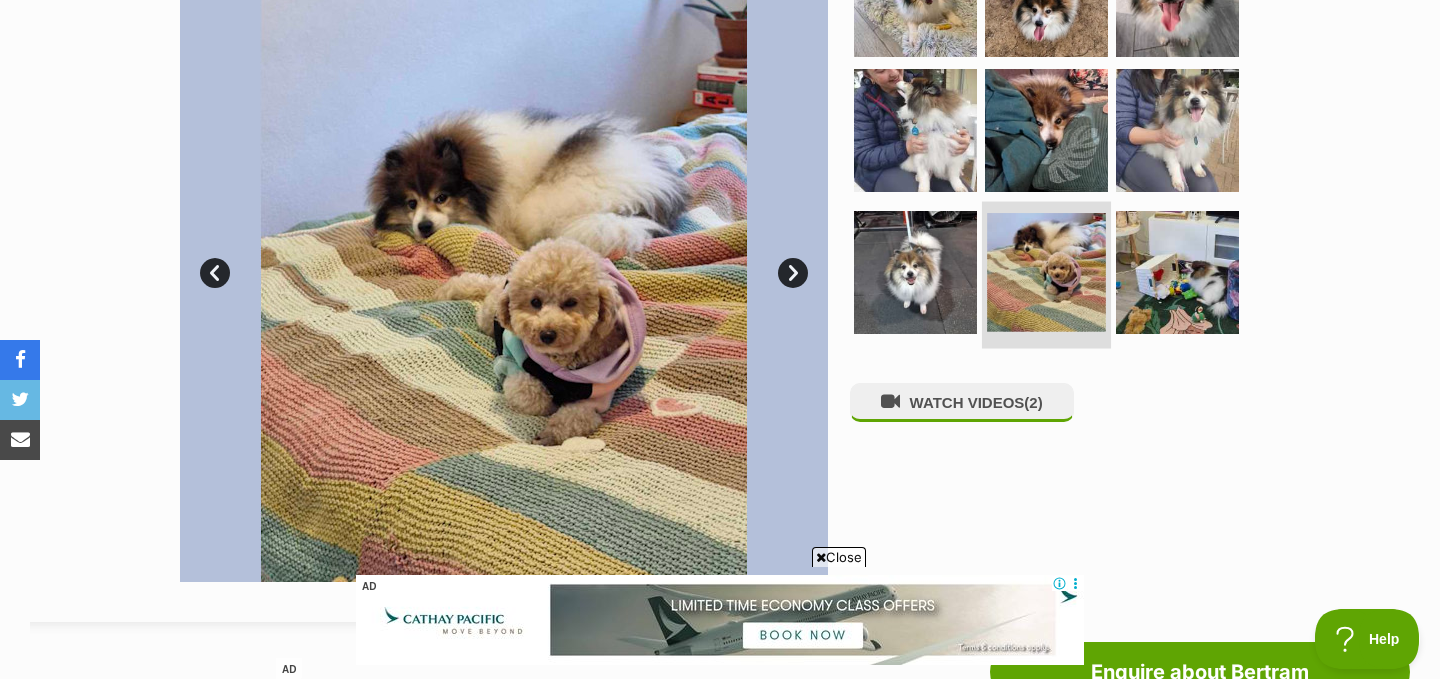 scroll, scrollTop: 394, scrollLeft: 0, axis: vertical 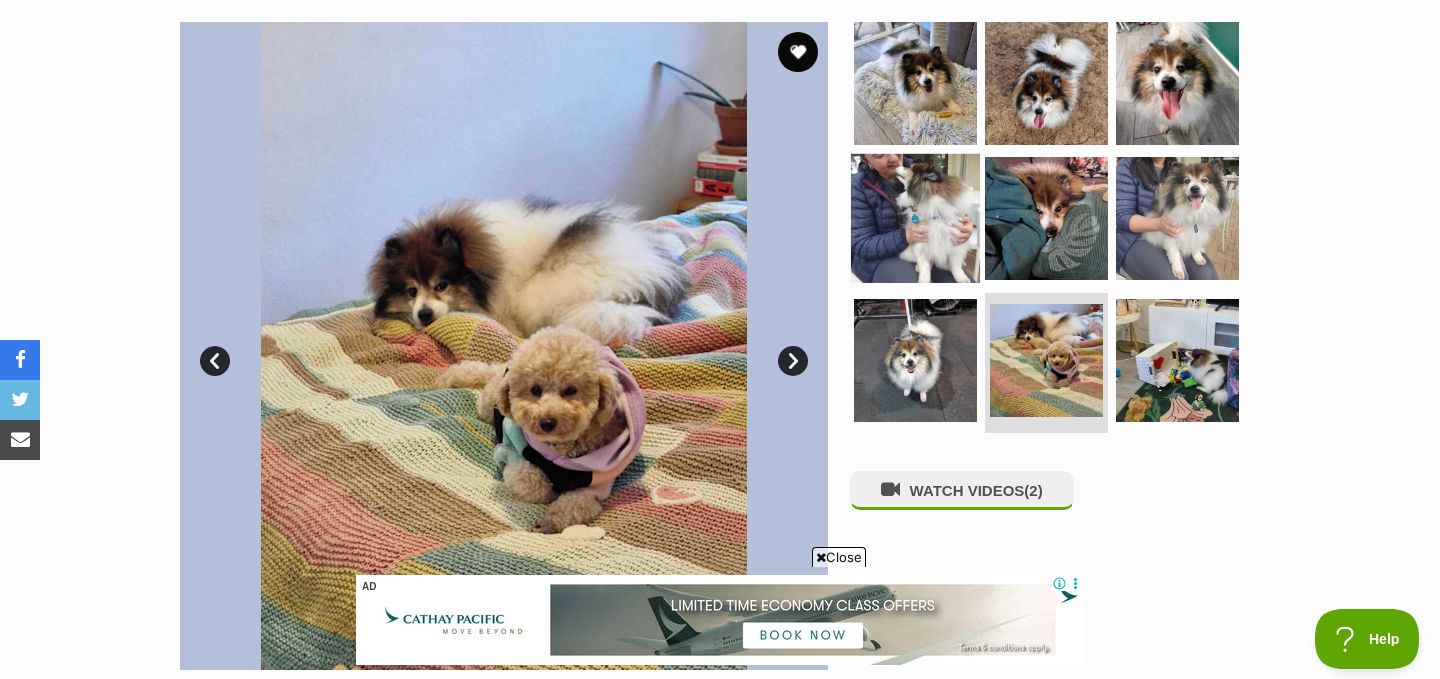 click at bounding box center (915, 218) 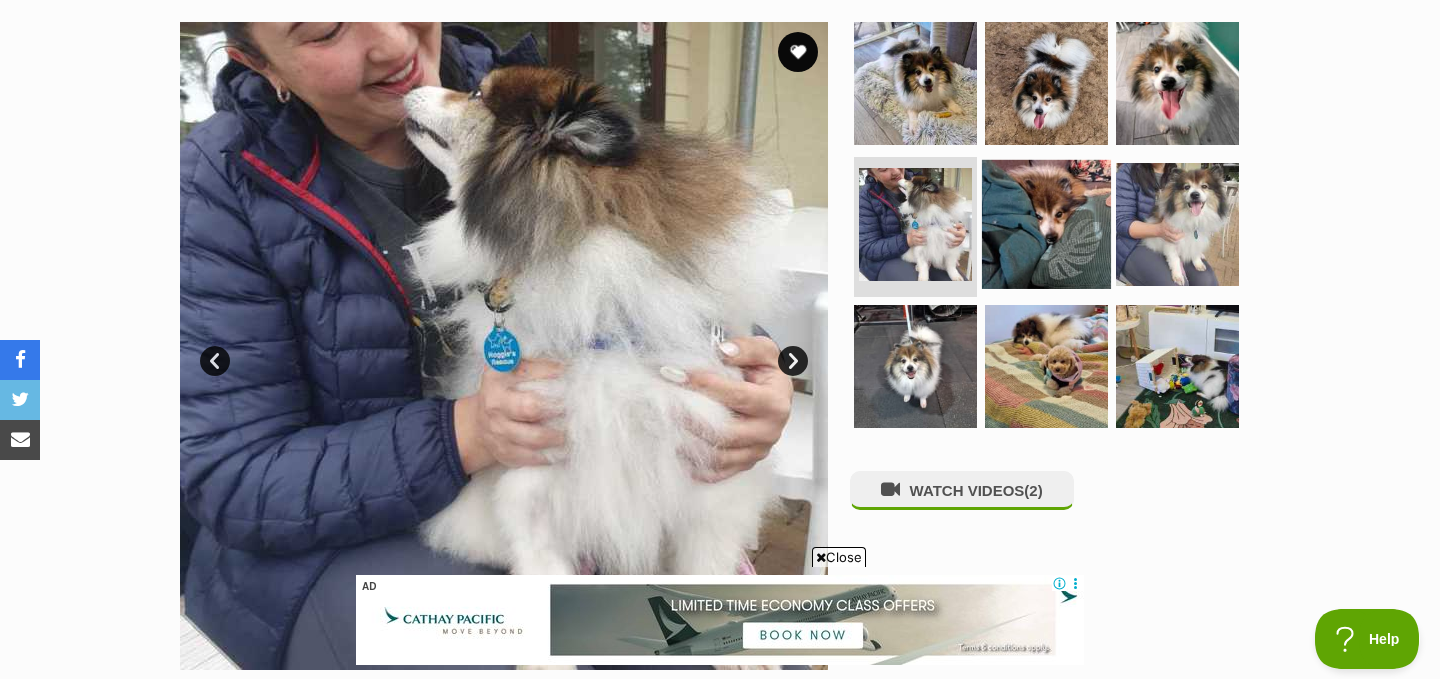 click at bounding box center (1046, 224) 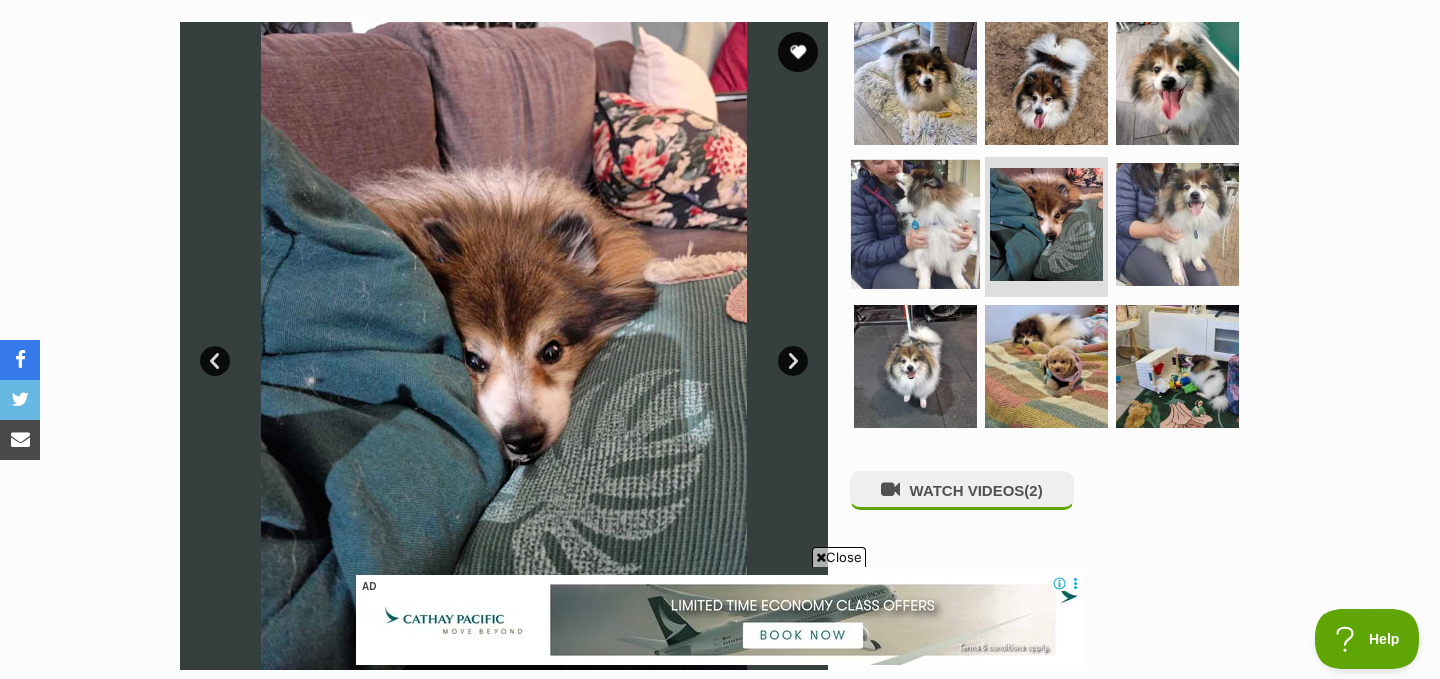 click at bounding box center (915, 224) 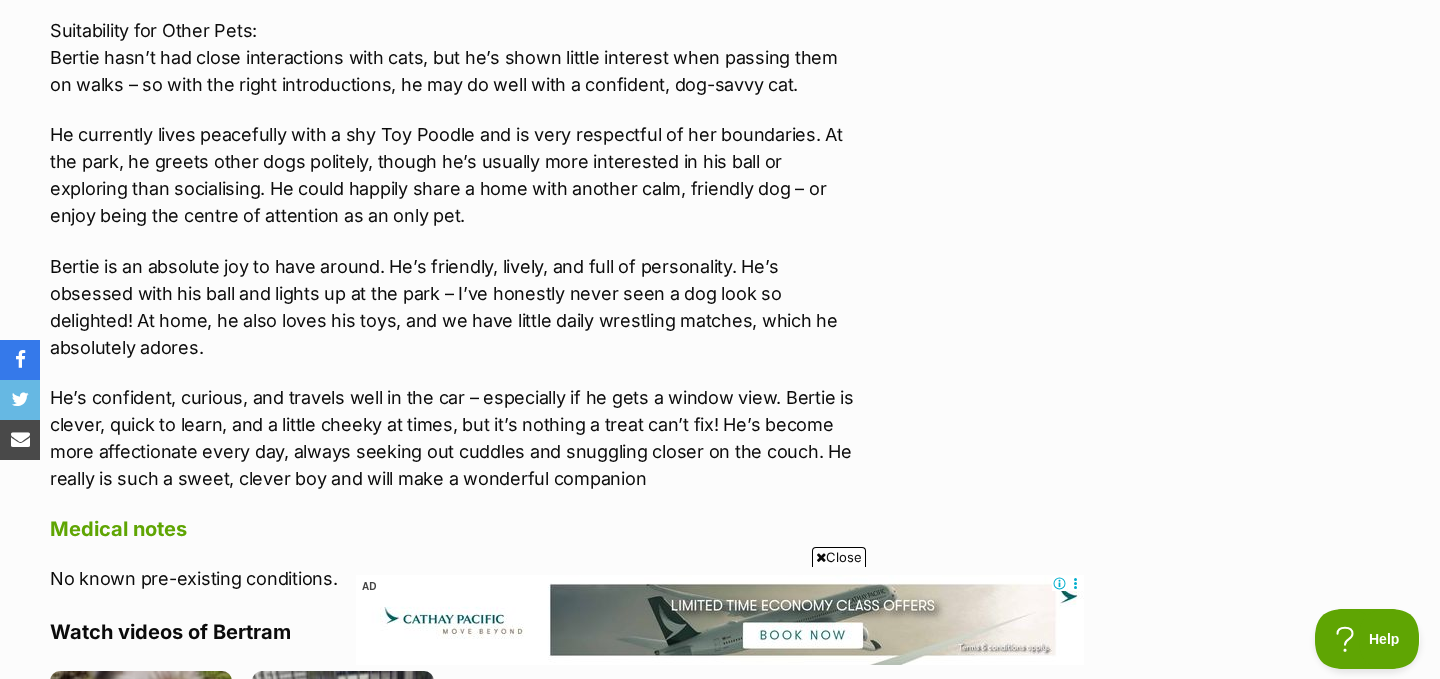 scroll, scrollTop: 3226, scrollLeft: 0, axis: vertical 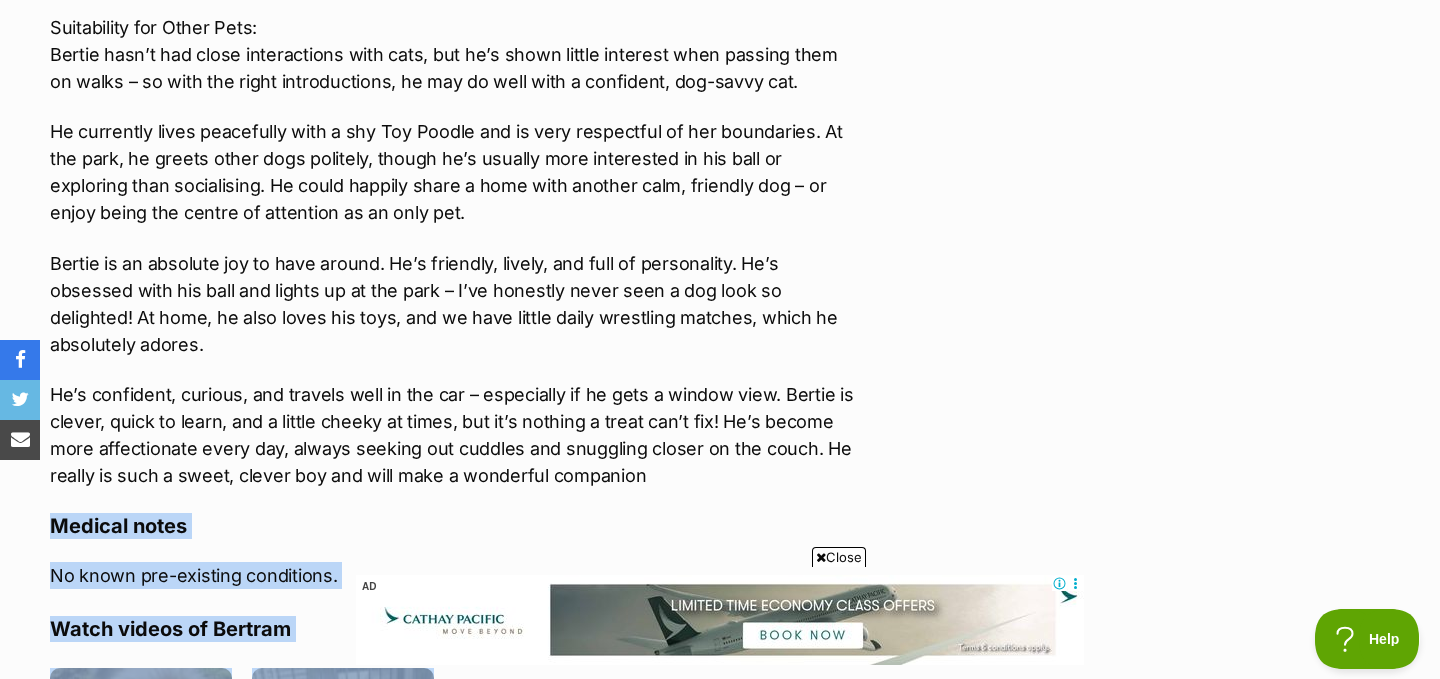 drag, startPoint x: 881, startPoint y: 235, endPoint x: 837, endPoint y: 448, distance: 217.49713 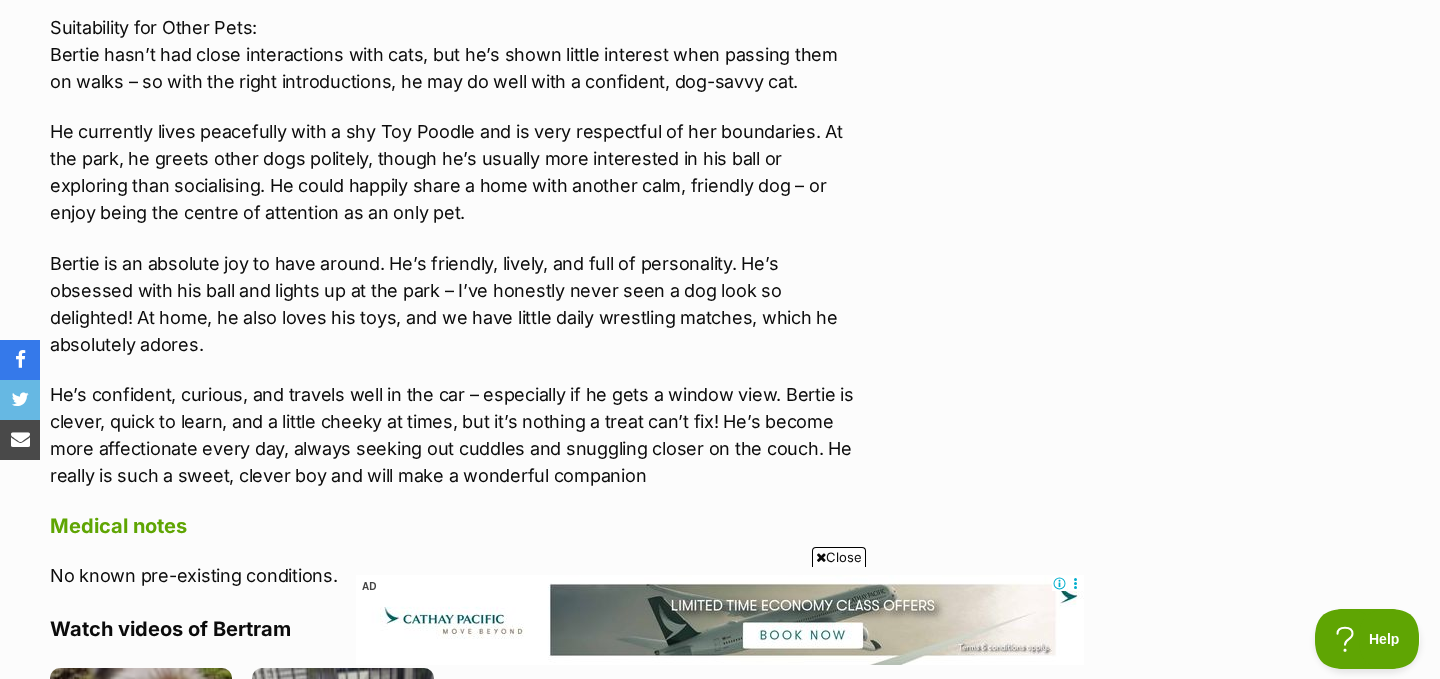 click on "He’s confident, curious, and travels well in the car – especially if he gets a window view. Bertie is clever, quick to learn, and a little cheeky at times, but it’s nothing a treat can’t fix! He’s become more affectionate every day, always seeking out cuddles and snuggling closer on the couch. He really is such a sweet, clever boy and will make a wonderful companion" at bounding box center (454, 435) 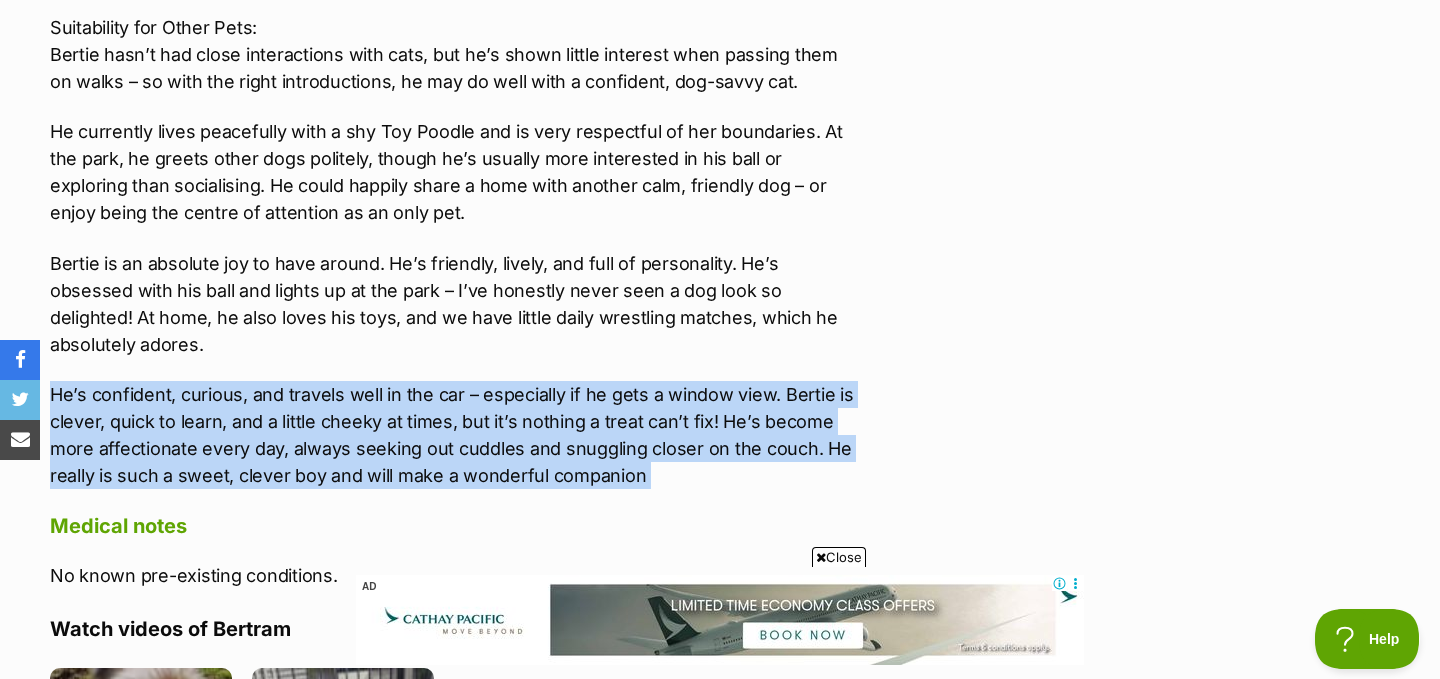 click on "He’s confident, curious, and travels well in the car – especially if he gets a window view. Bertie is clever, quick to learn, and a little cheeky at times, but it’s nothing a treat can’t fix! He’s become more affectionate every day, always seeking out cuddles and snuggling closer on the couch. He really is such a sweet, clever boy and will make a wonderful companion" at bounding box center (454, 435) 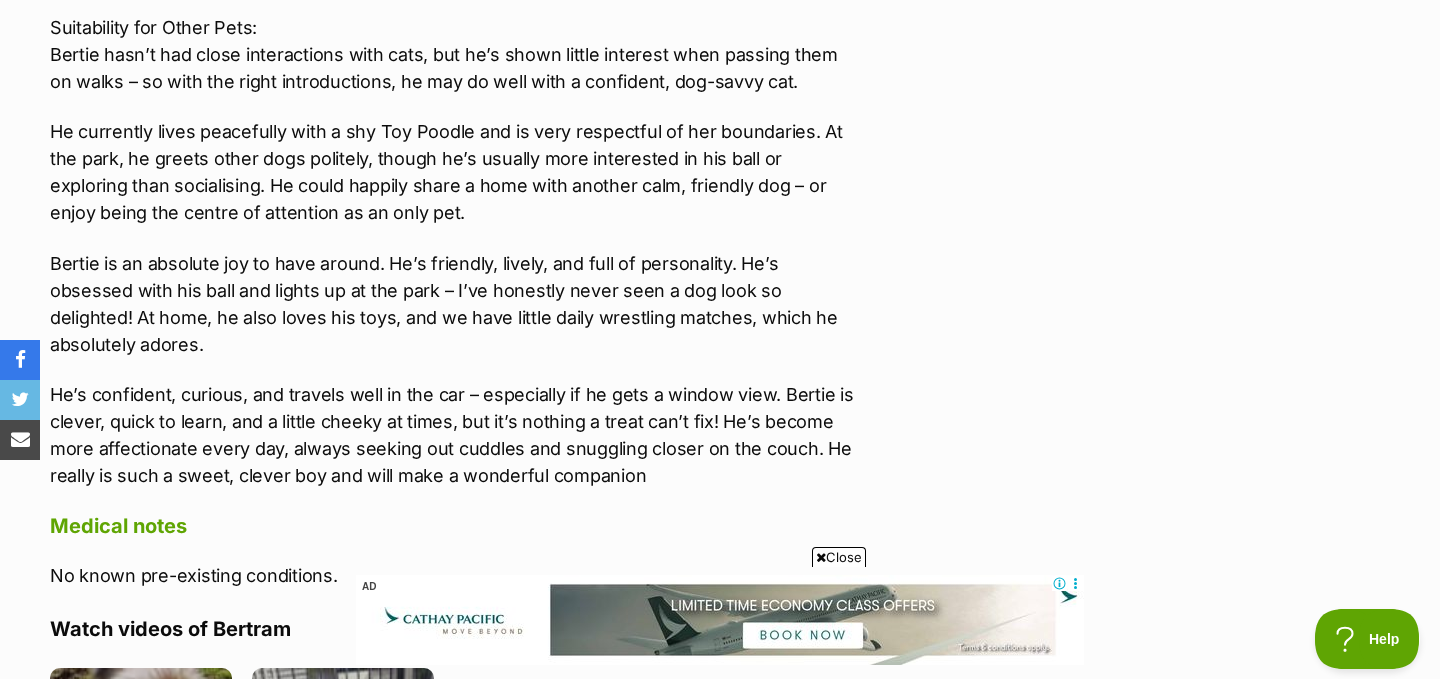click on "[CITY], [STATE]
Age
8 years 1 month
Adoption fee
$750.00
100% of the adoption fee goes directly to Maggie's Rescue Co-operative Ltd, the organisation providing their care.
Learn more about adoption fees .
Microchip number
991001001232057
Rehoming organisation
R251000055
Last updated
04 Aug, 2025
Pre-adoption checks
Desexed
Vaccinated
Interstate adoption ([STATE], [STATE])
Wormed
Has received heartworm preventative
Enquire about Bertram
Find available pets like this!
Share Bertram's profile!
You can help Bertram be seen by sharing their profile" at bounding box center (1073, -164) 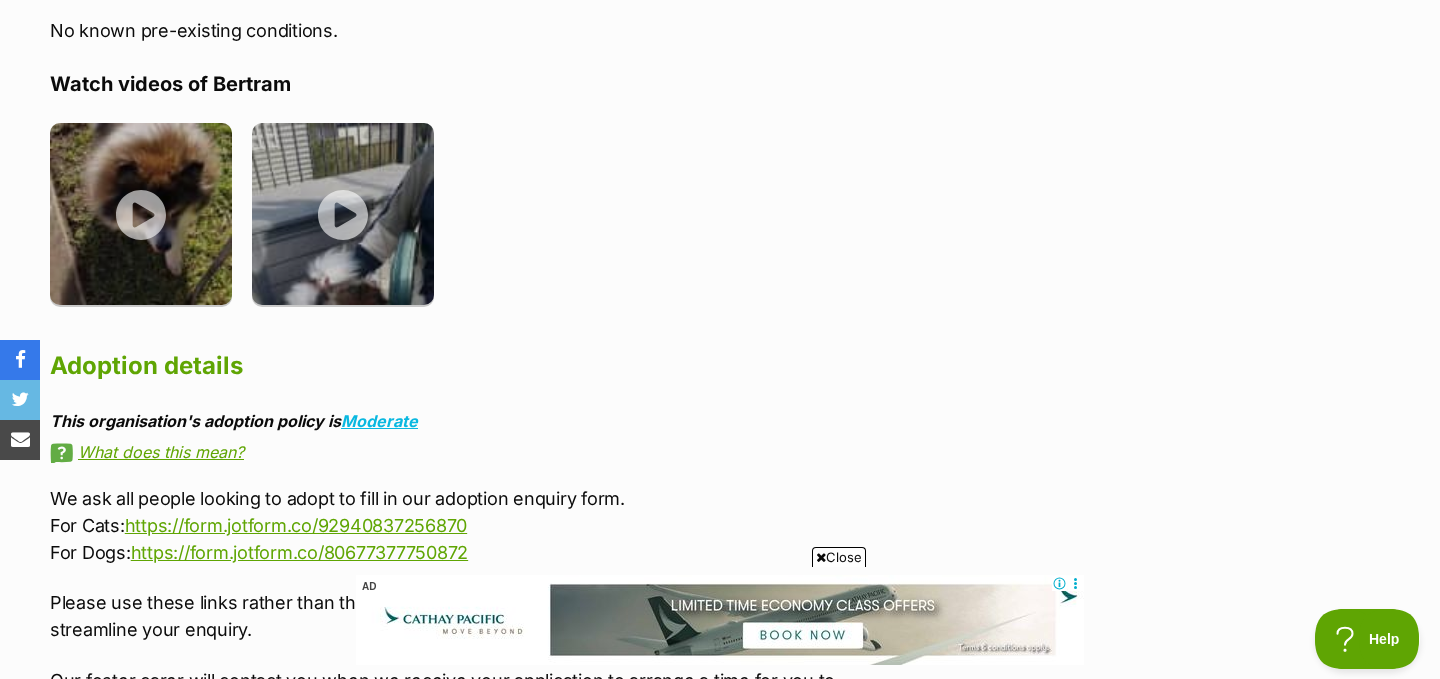 scroll, scrollTop: 3773, scrollLeft: 0, axis: vertical 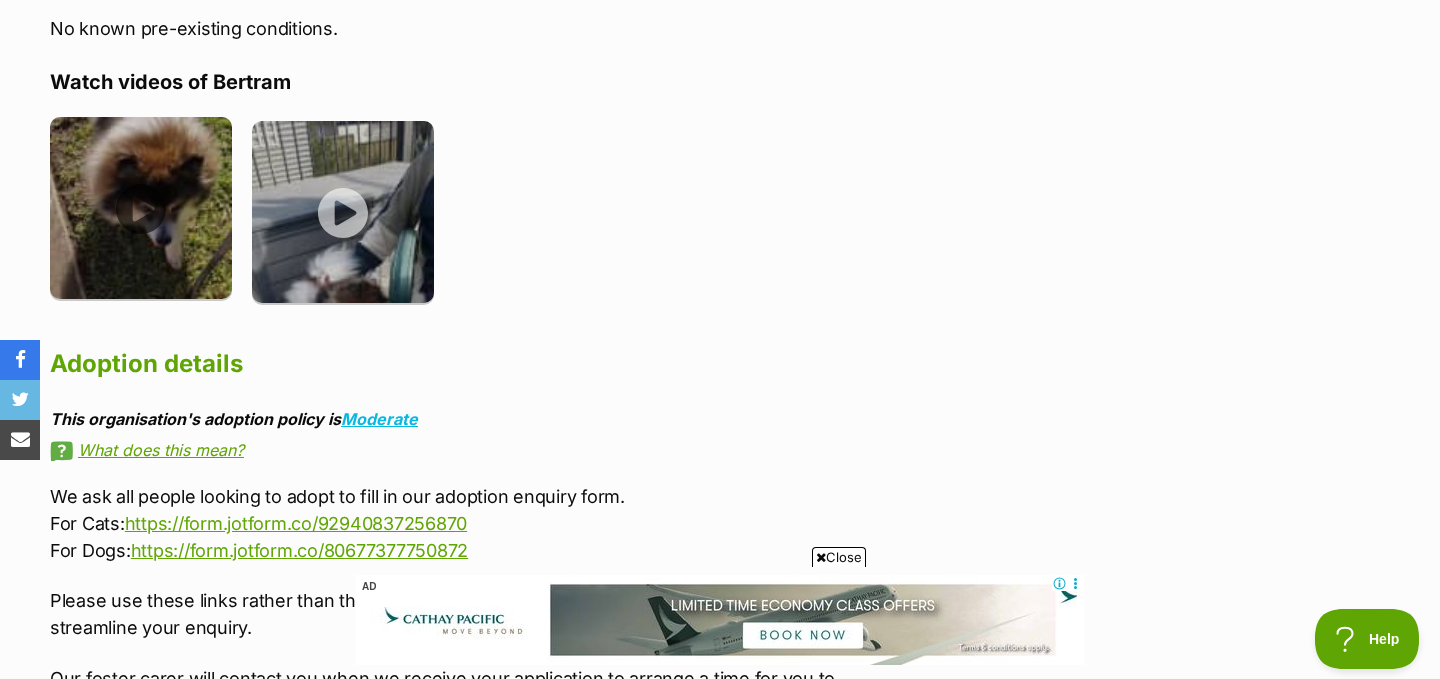 click at bounding box center [151, 215] 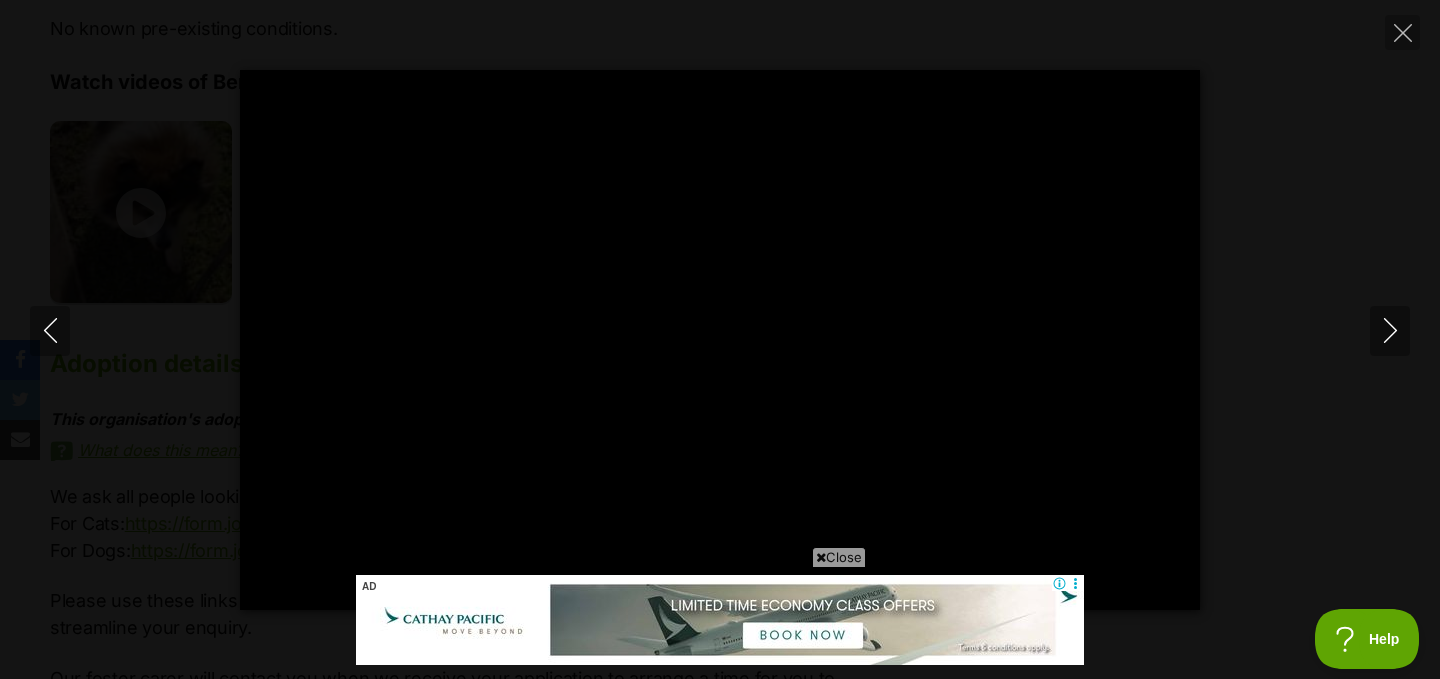 click on "Close" at bounding box center (839, 557) 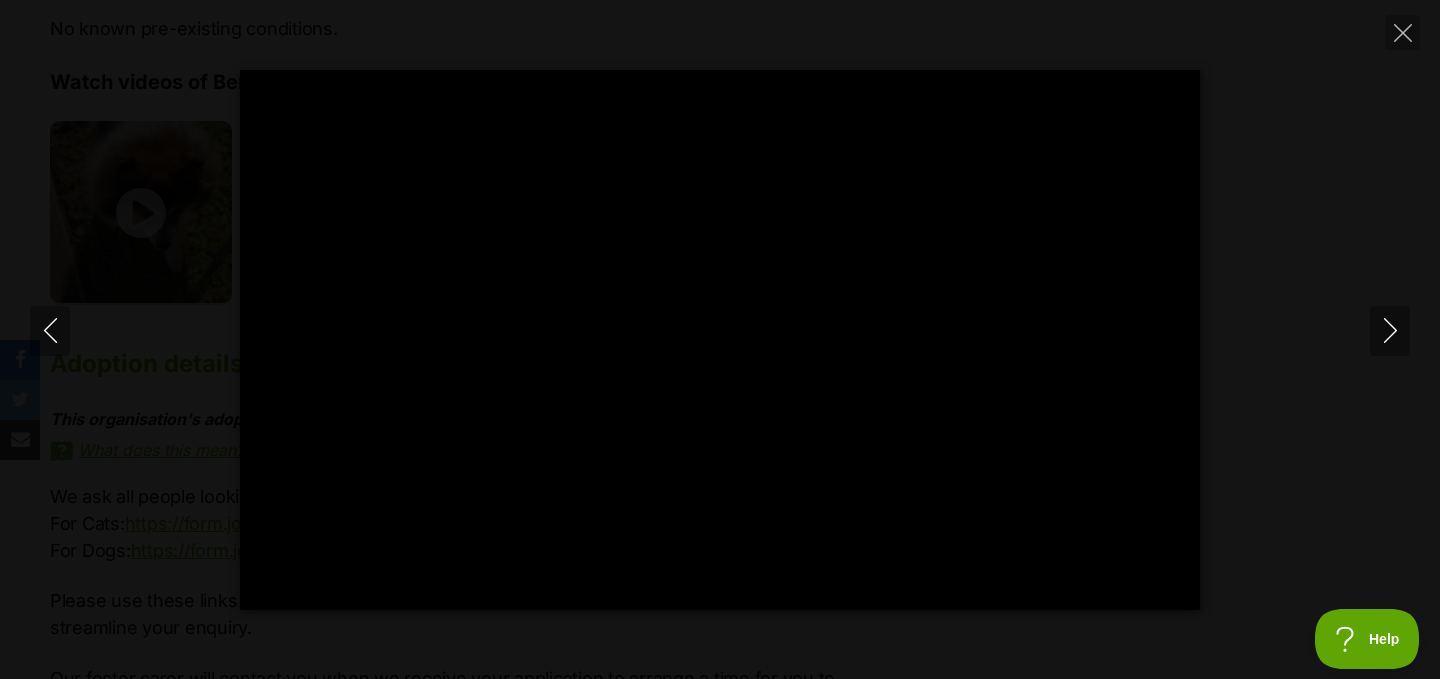type on "100" 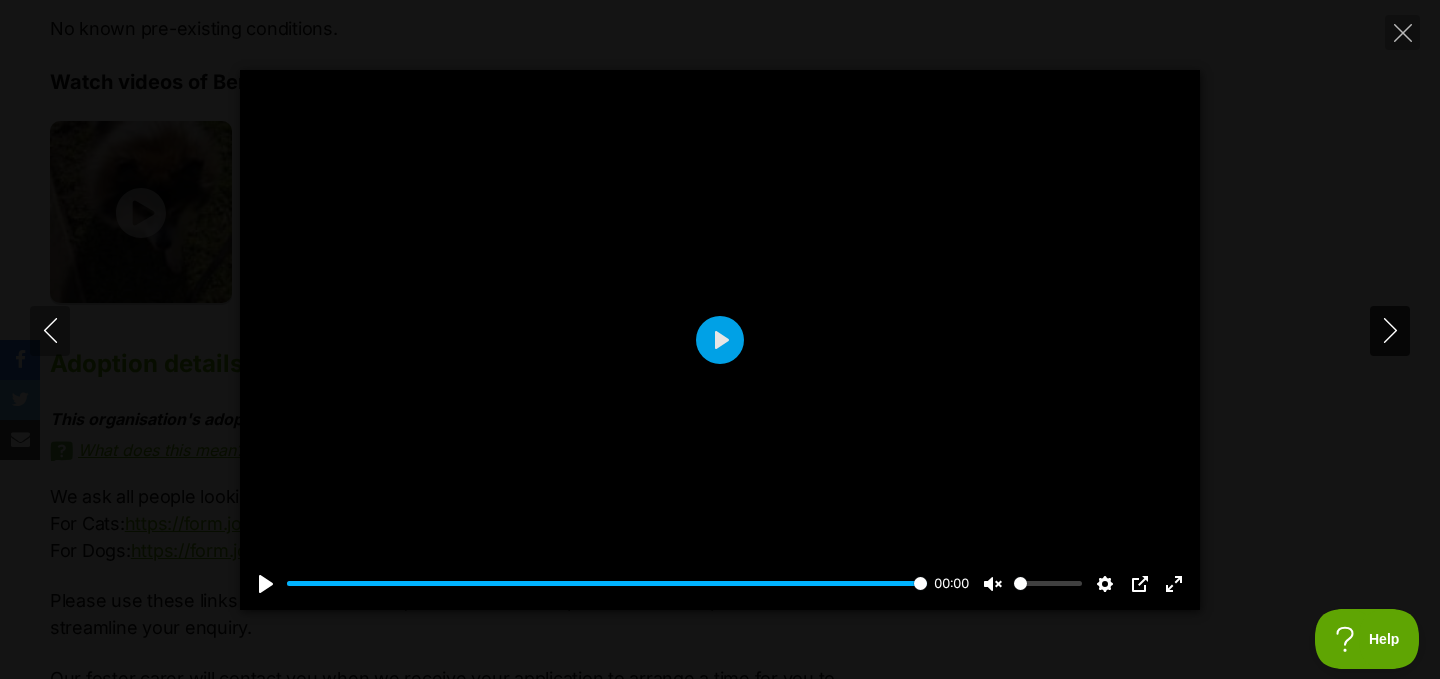 click 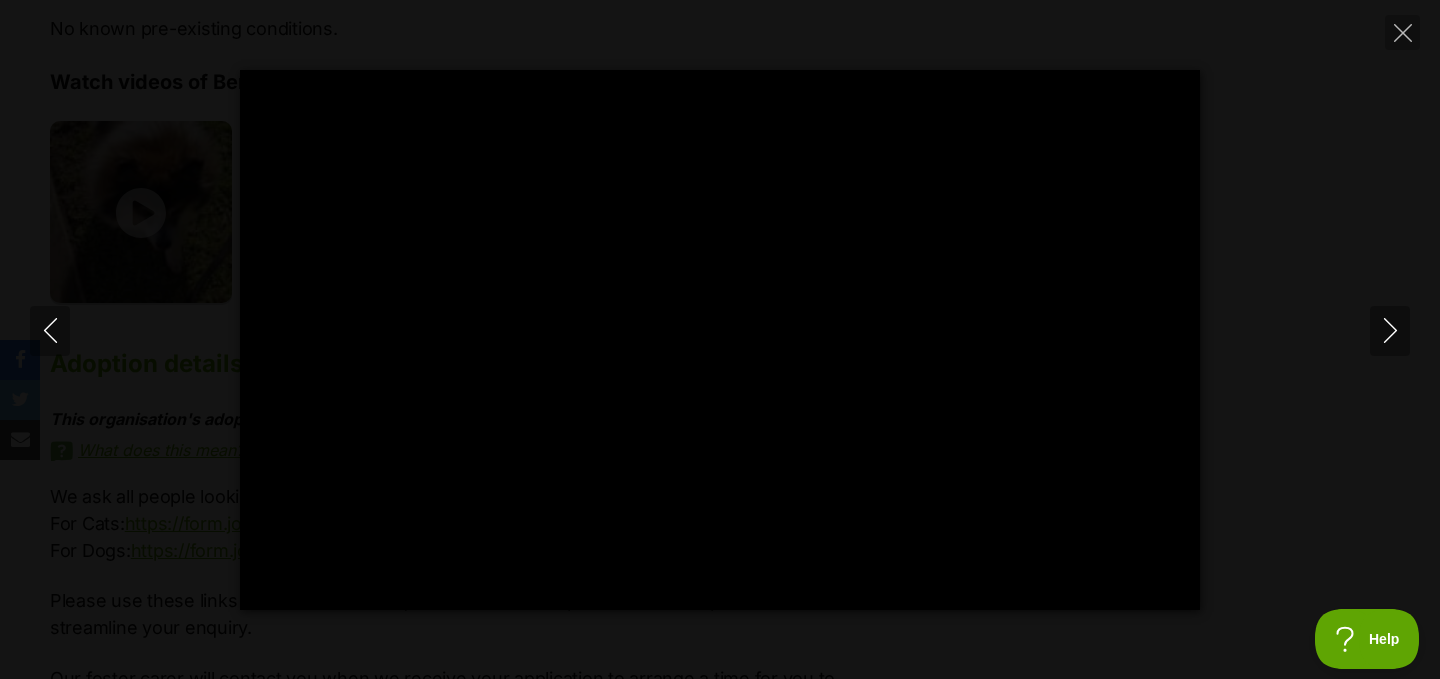 type on "20.68" 